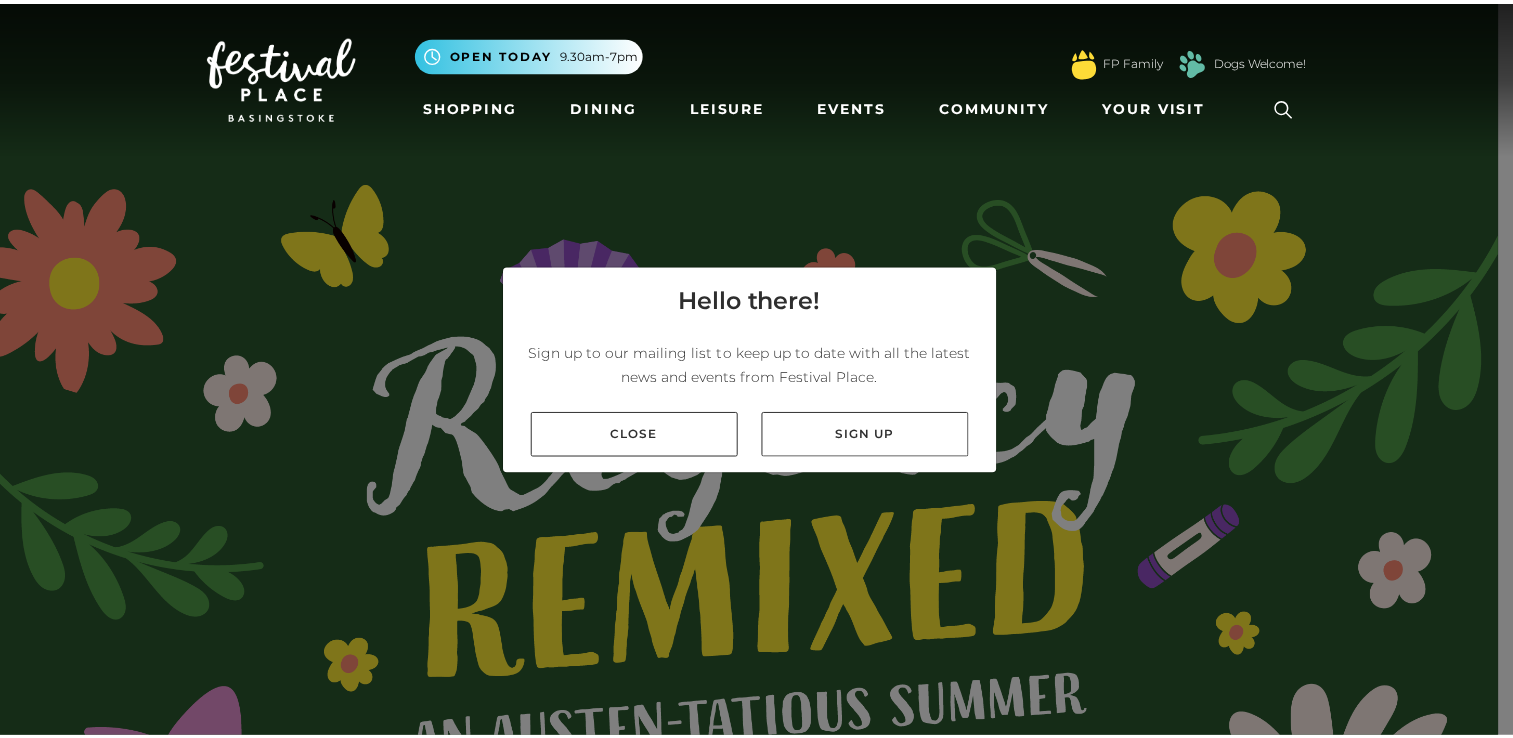 scroll, scrollTop: 0, scrollLeft: 0, axis: both 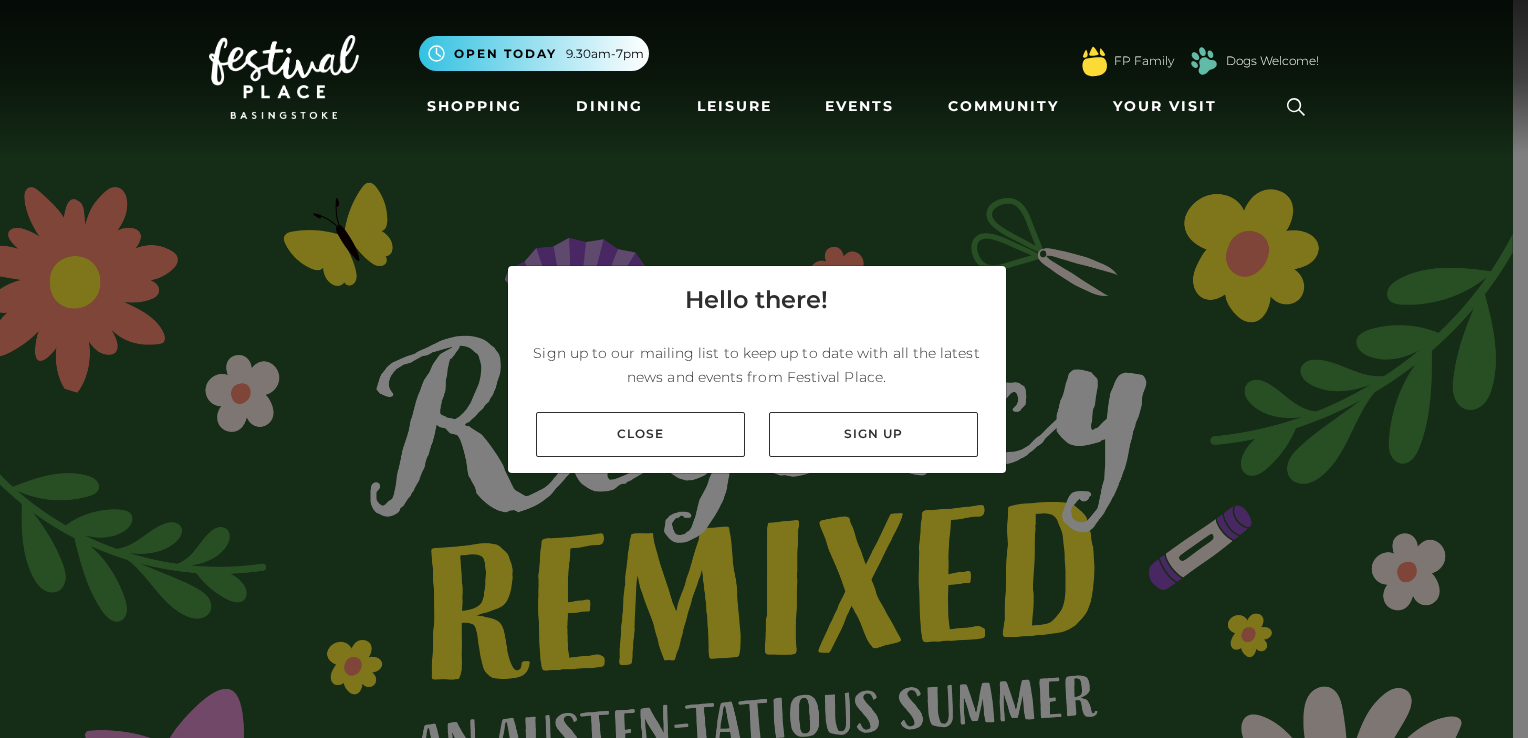 click on "Close" at bounding box center (640, 434) 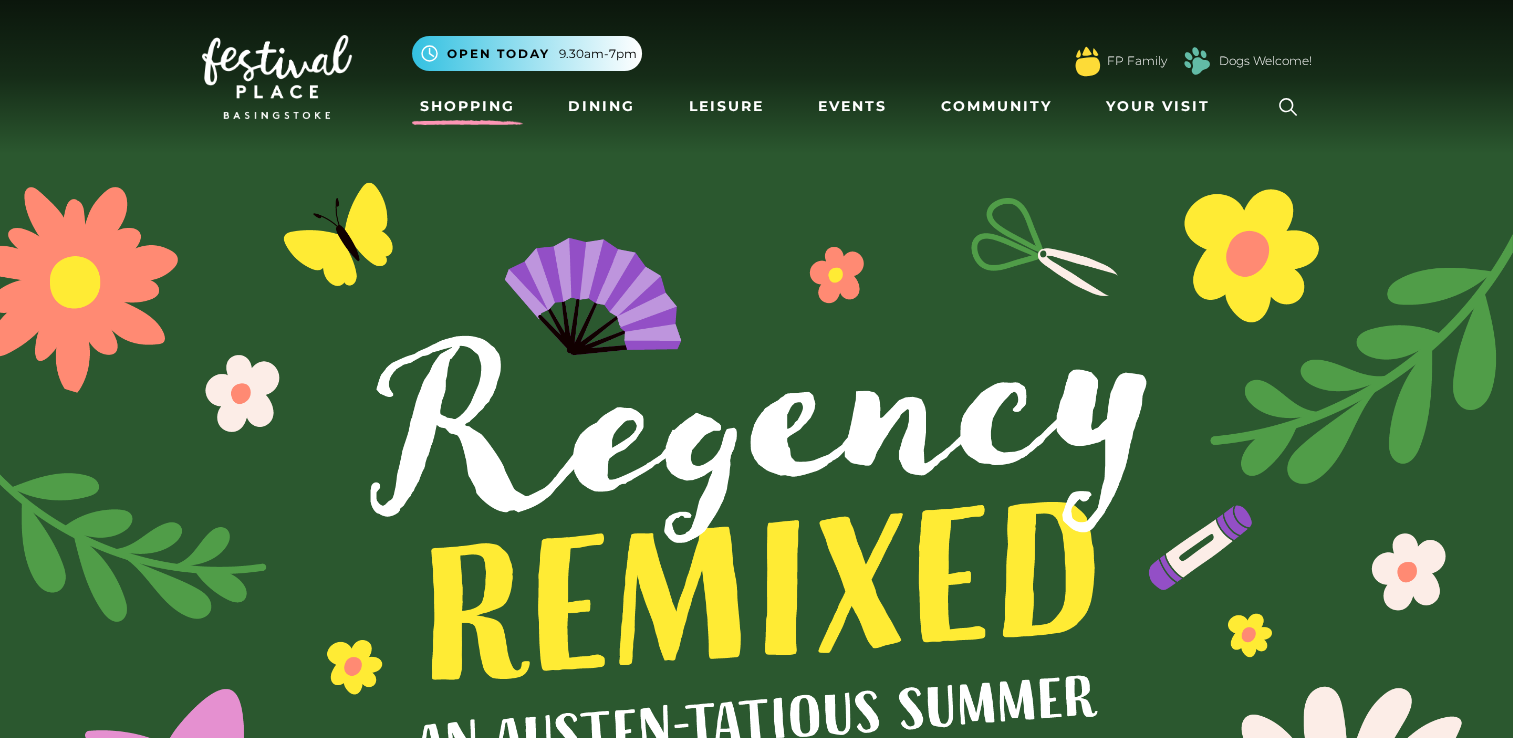click on "Shopping" at bounding box center [467, 106] 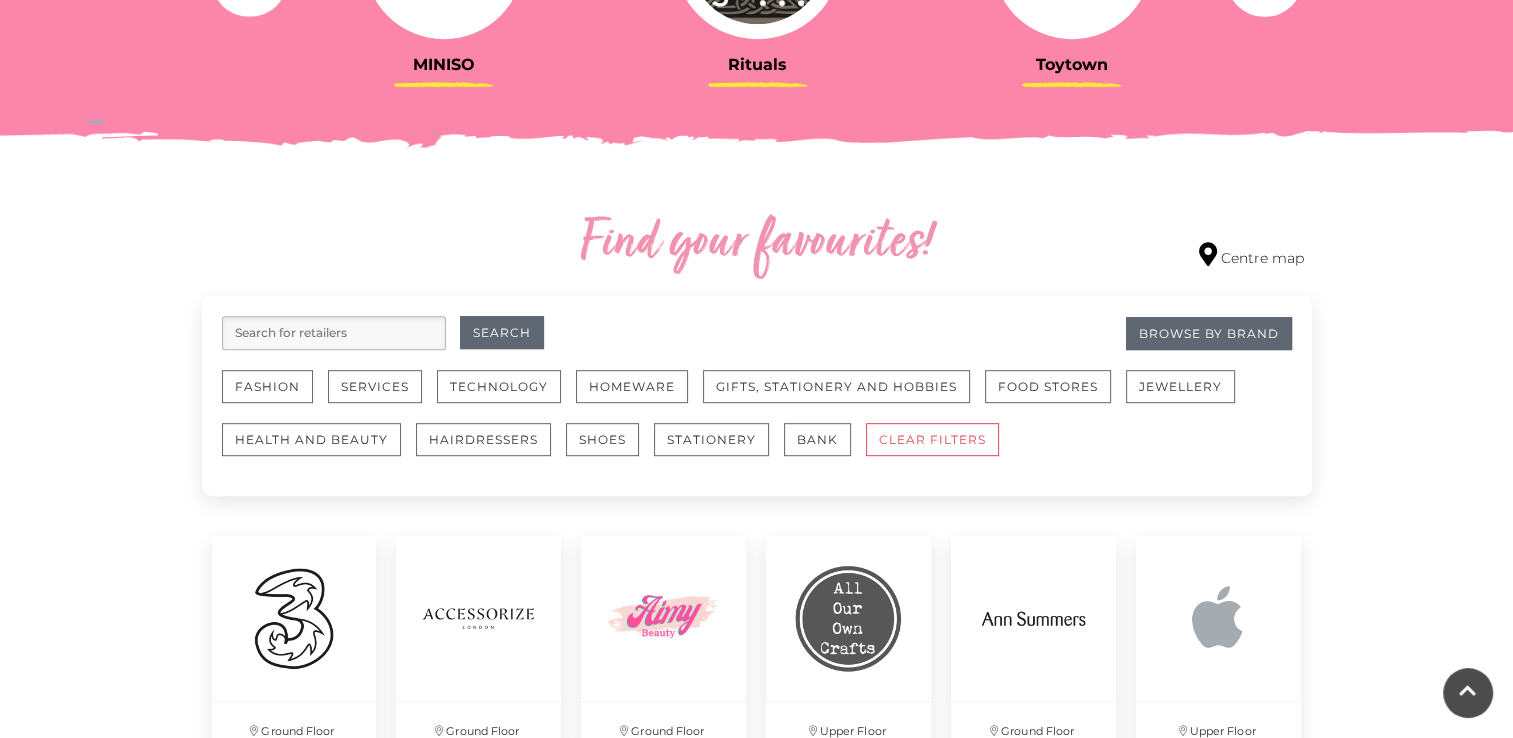 scroll, scrollTop: 1000, scrollLeft: 0, axis: vertical 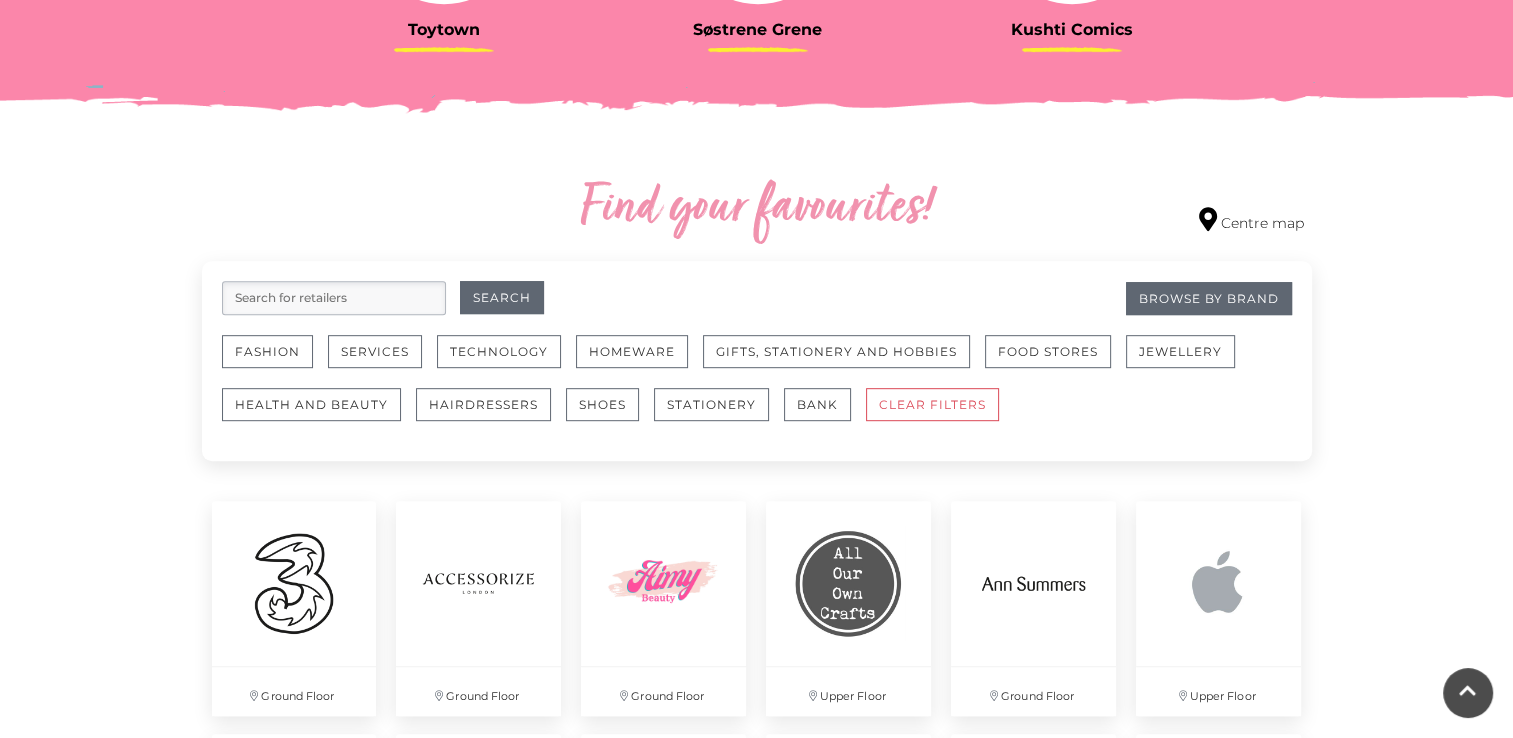 click at bounding box center (334, 298) 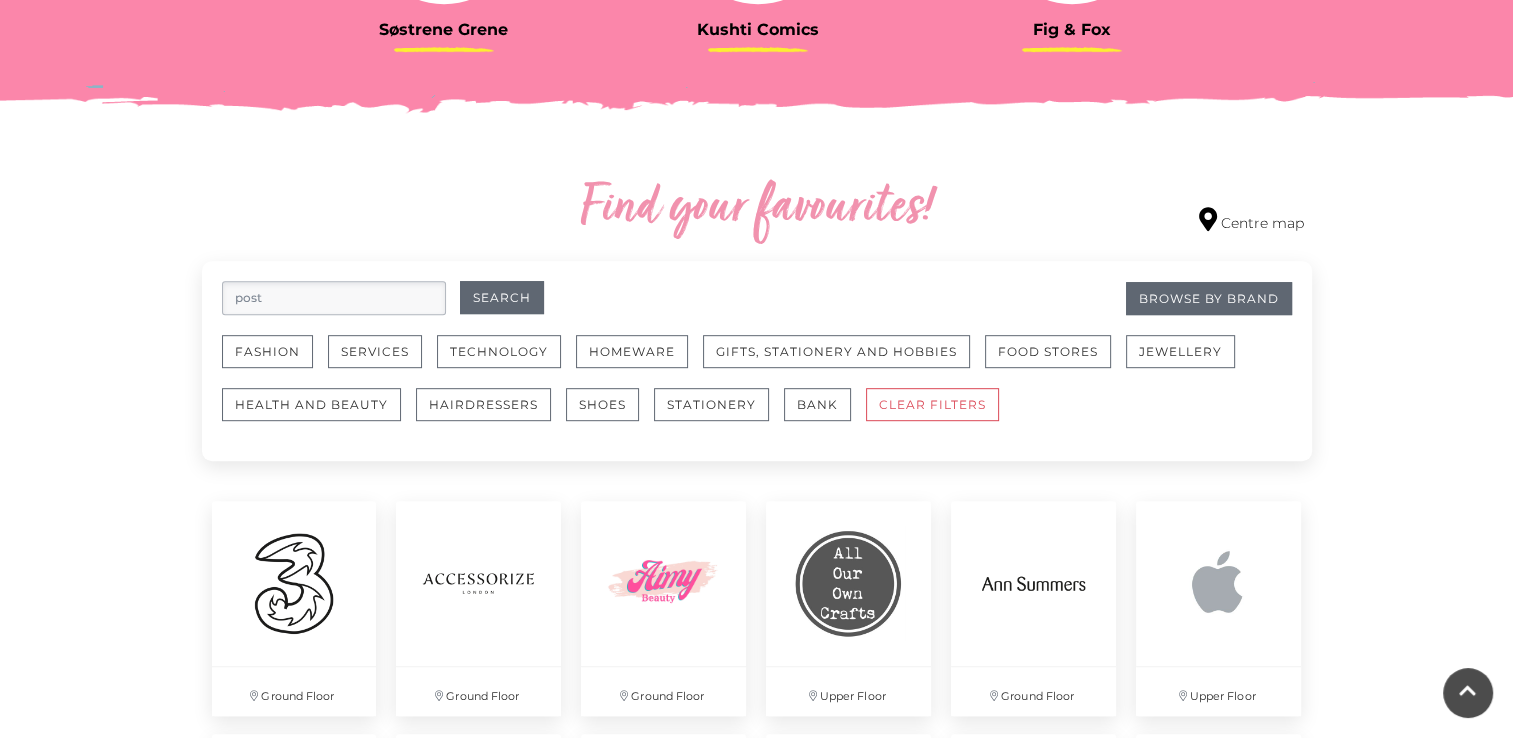 type on "post" 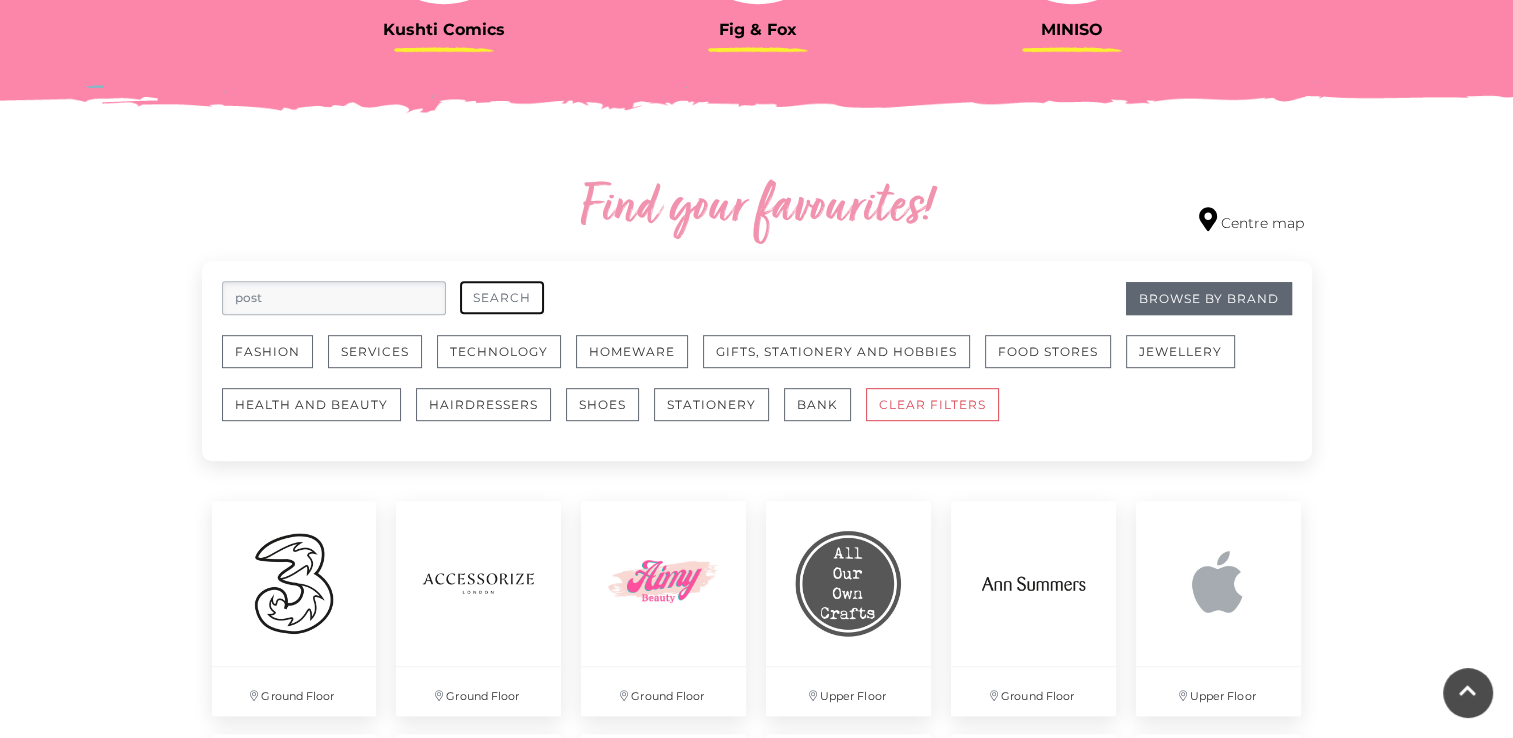 click on "Search" at bounding box center (502, 297) 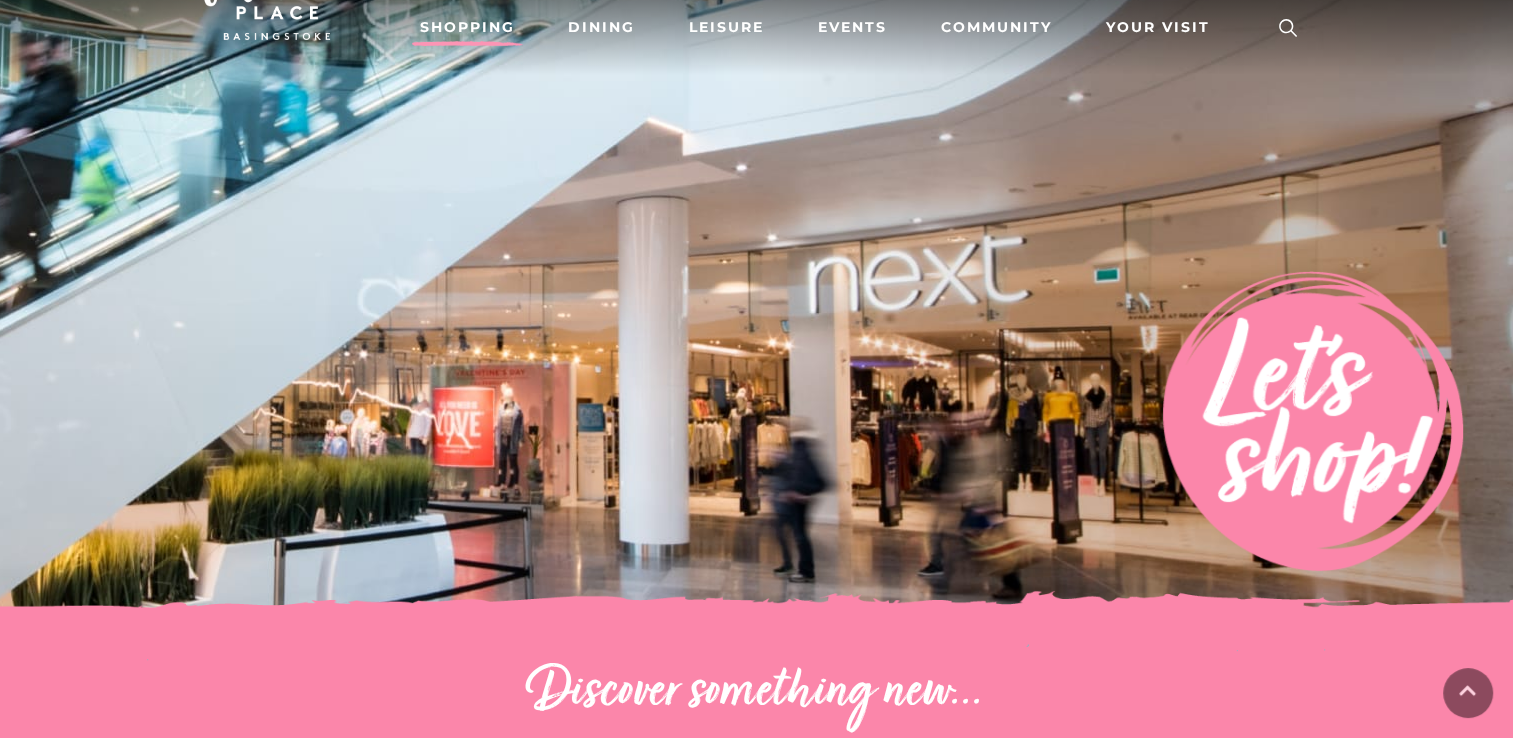 scroll, scrollTop: 0, scrollLeft: 0, axis: both 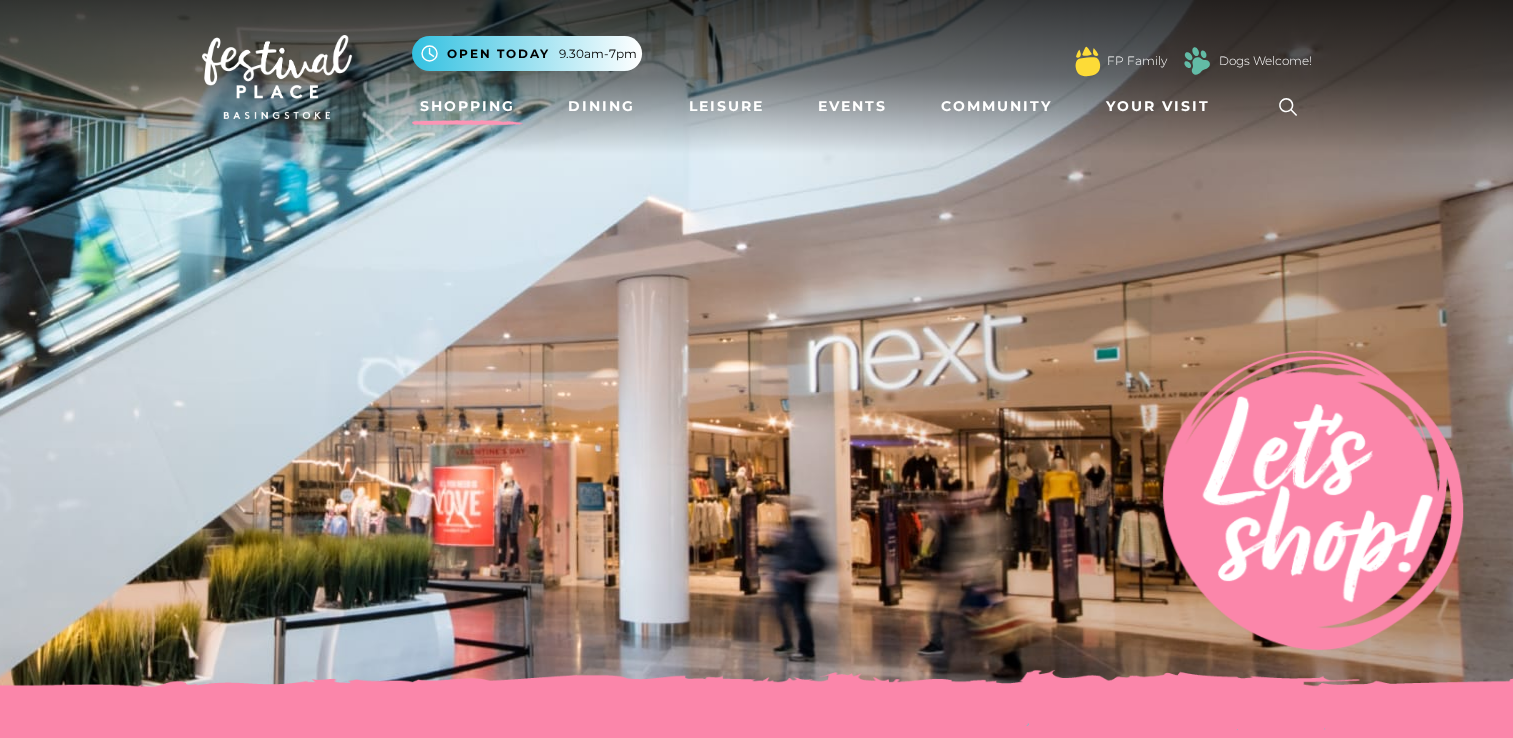 click 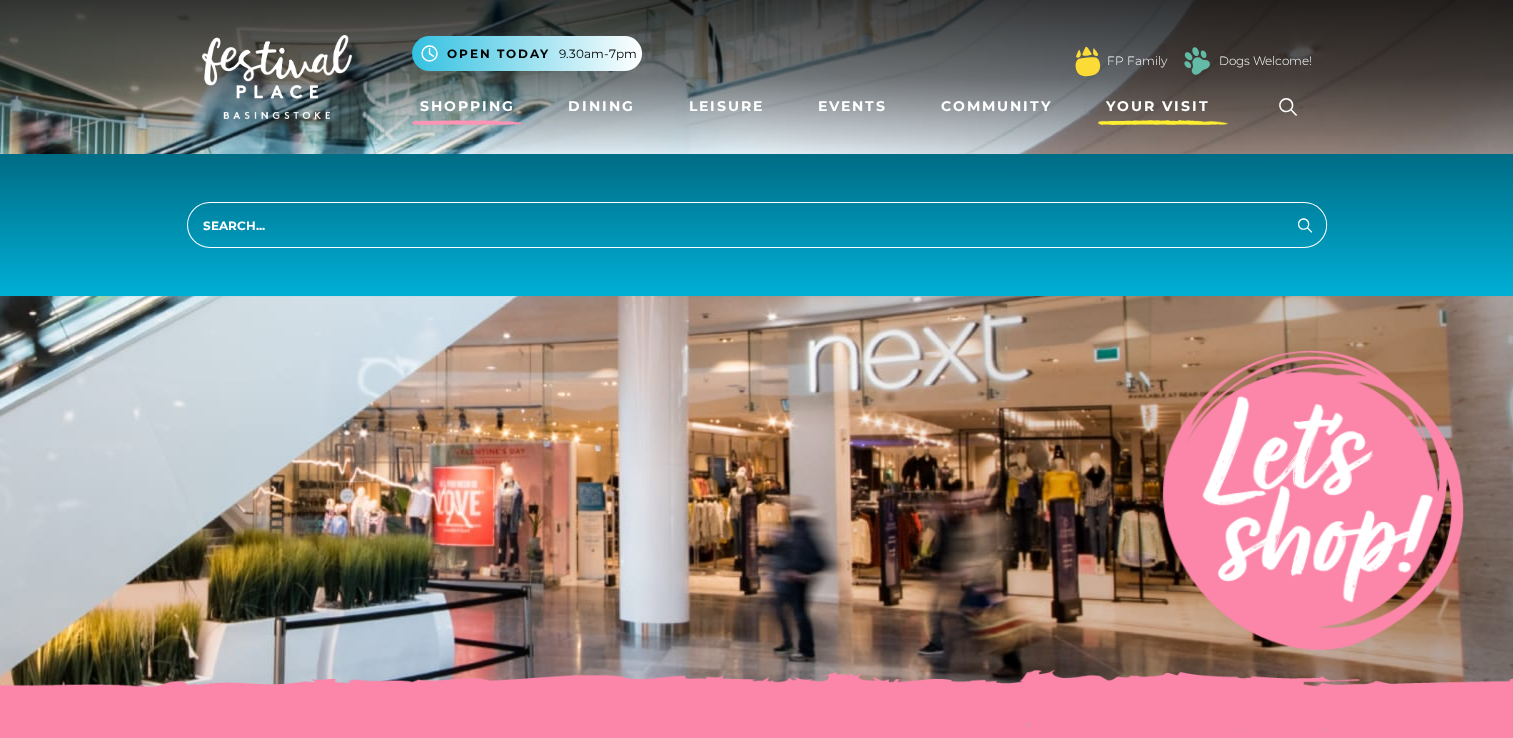 click on "Your Visit" at bounding box center [1158, 106] 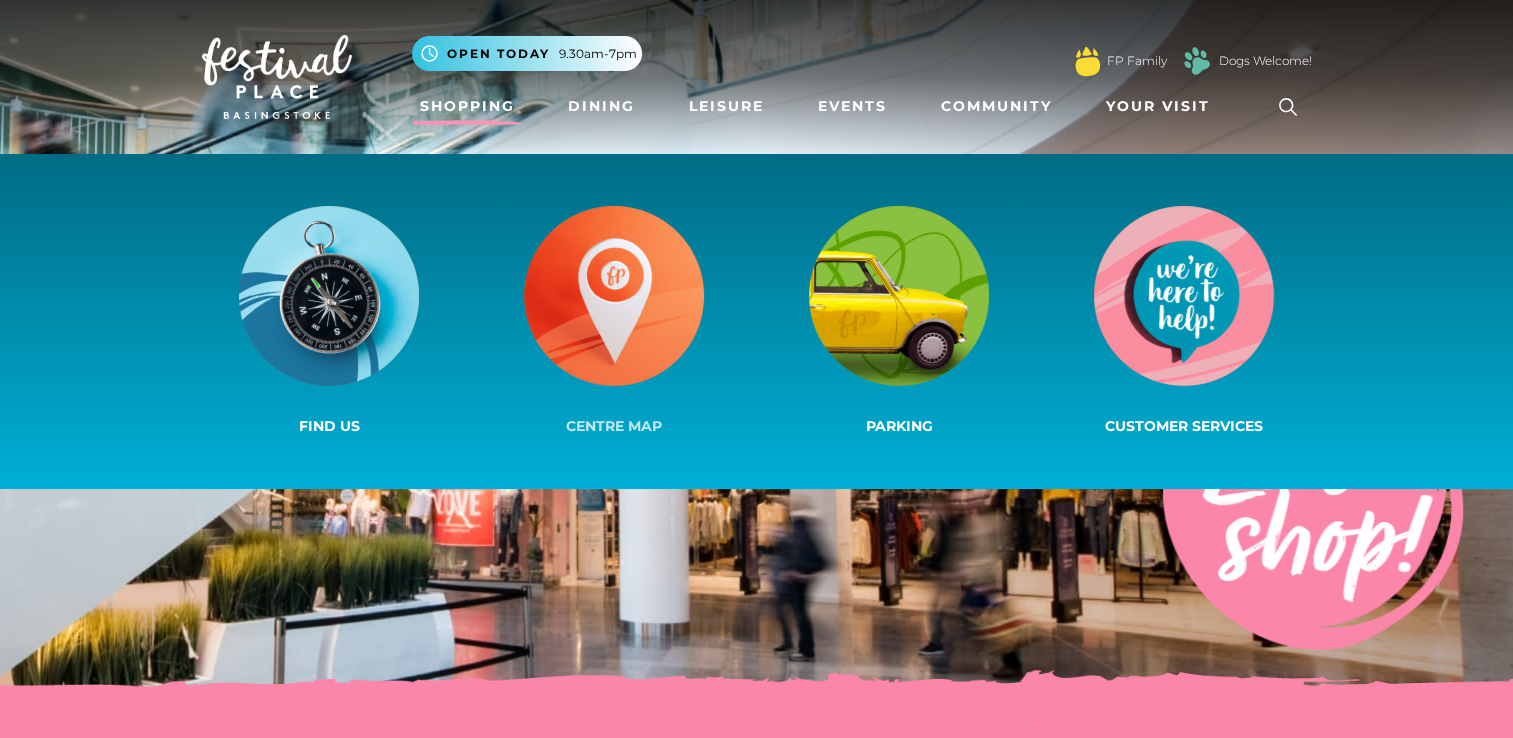click at bounding box center [614, 296] 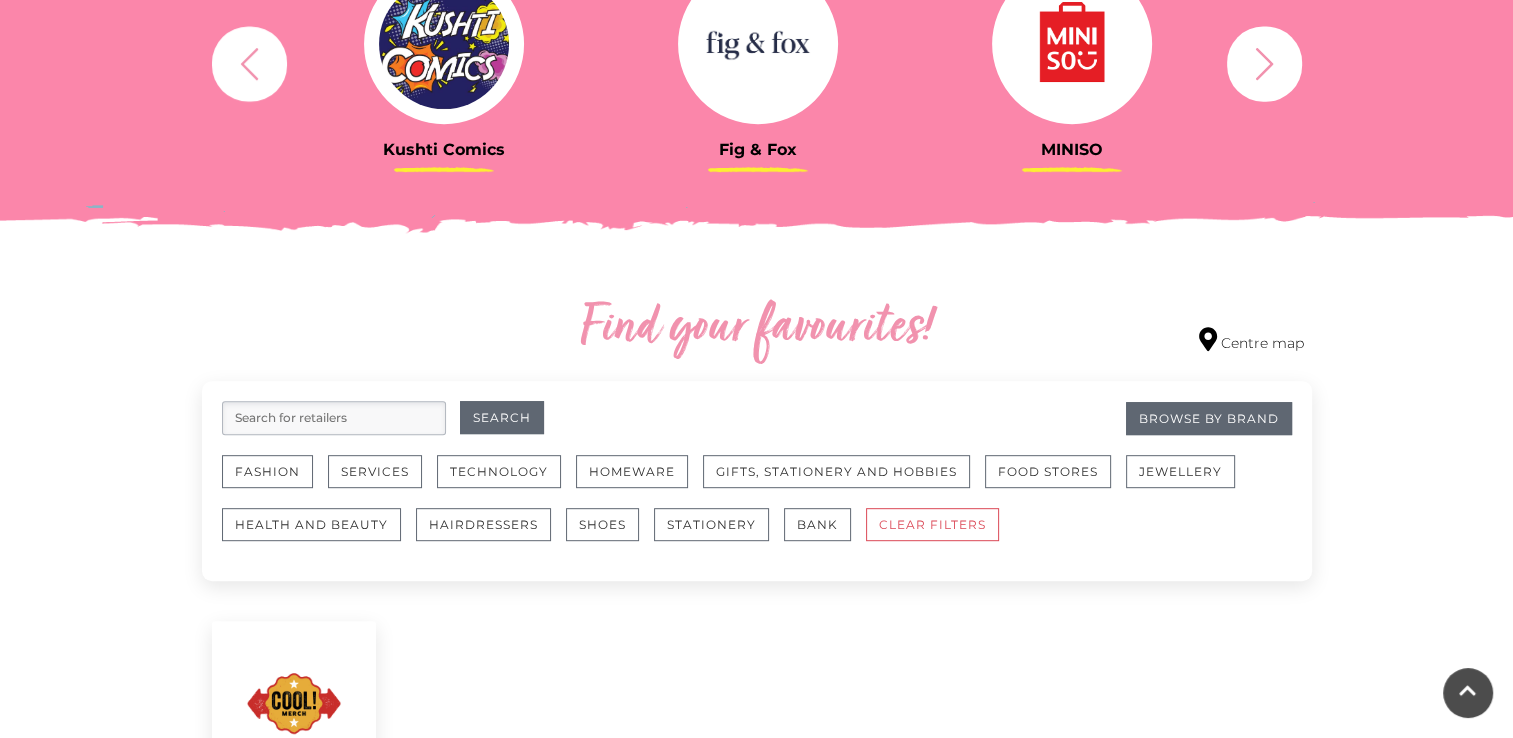 scroll, scrollTop: 1100, scrollLeft: 0, axis: vertical 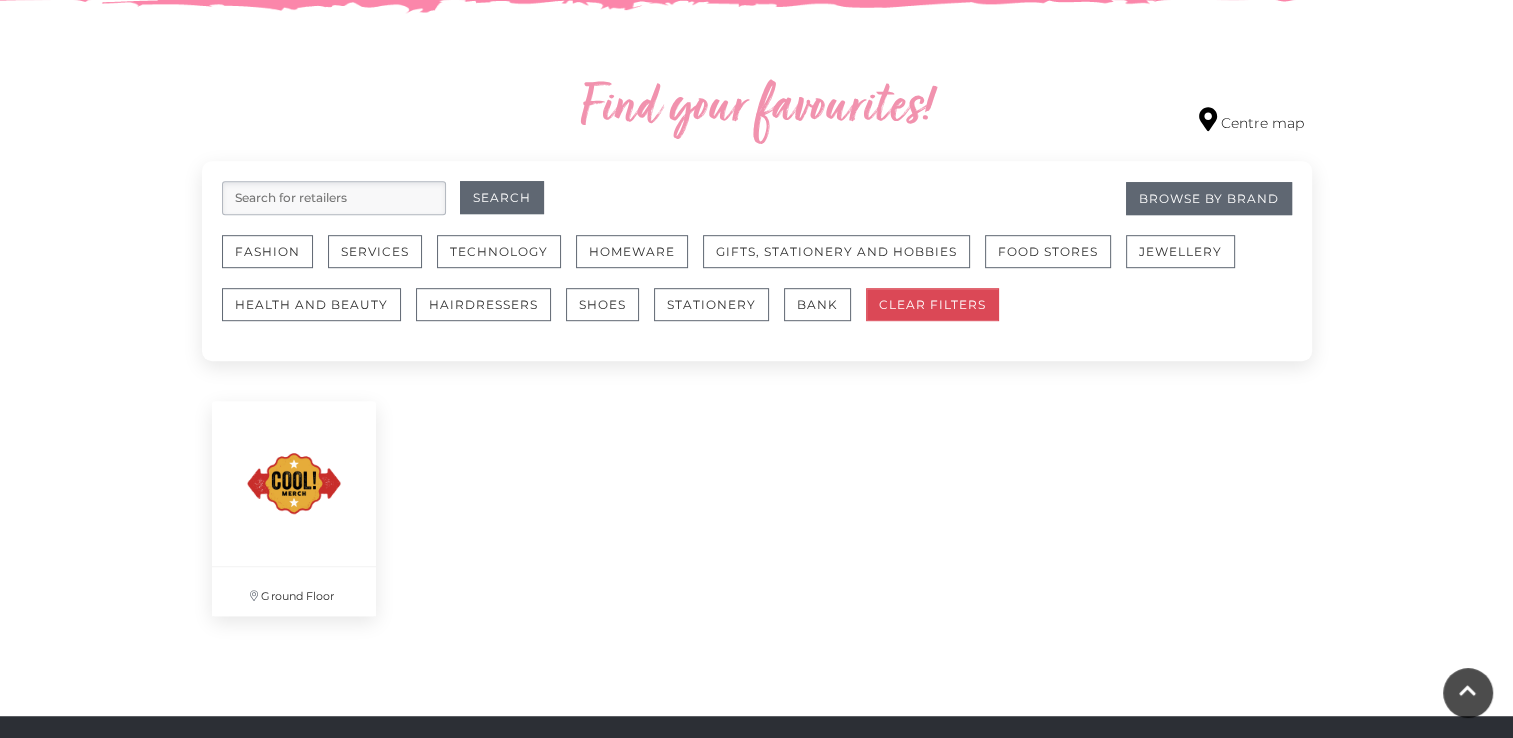 click on "CLEAR FILTERS" at bounding box center [932, 304] 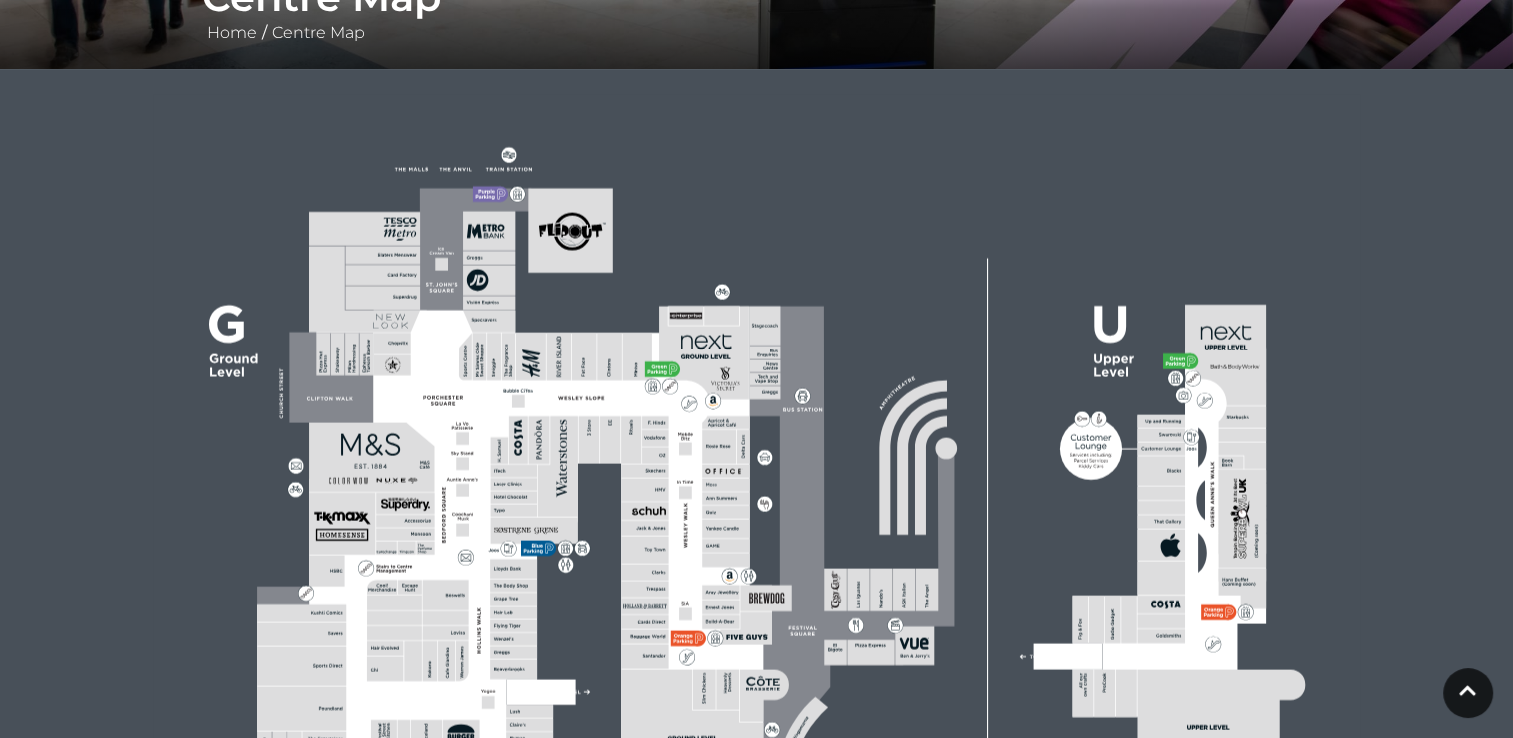 scroll, scrollTop: 400, scrollLeft: 0, axis: vertical 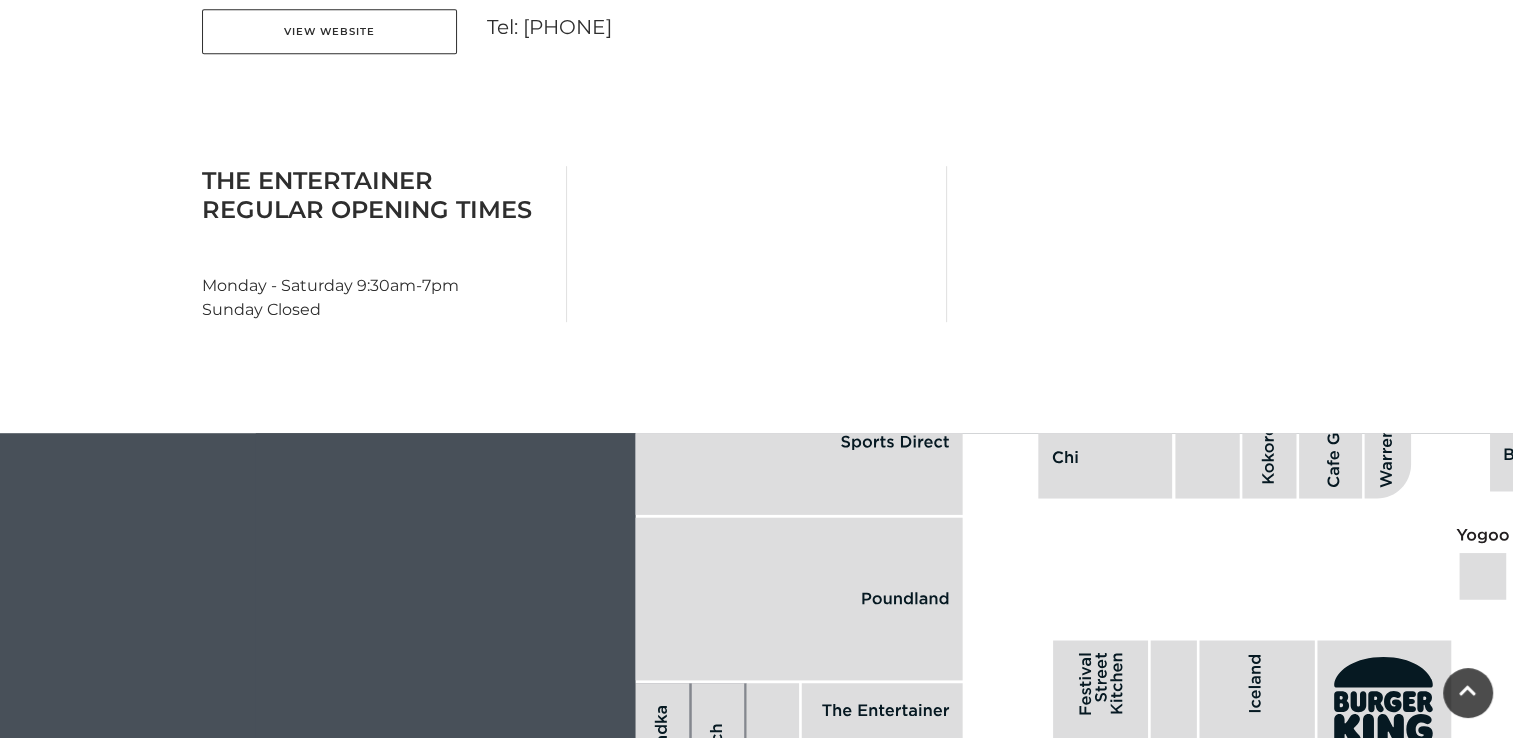 click 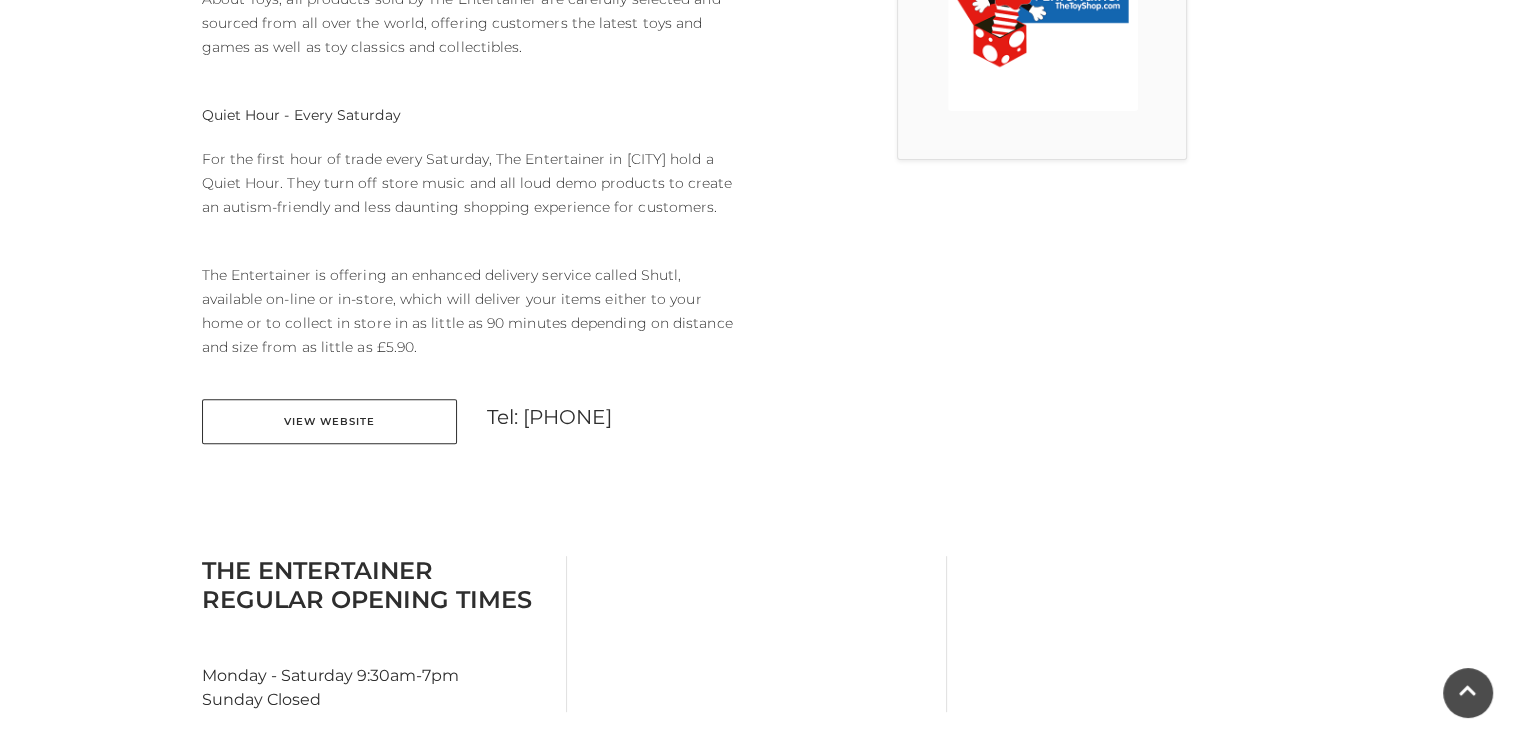 scroll, scrollTop: 500, scrollLeft: 0, axis: vertical 